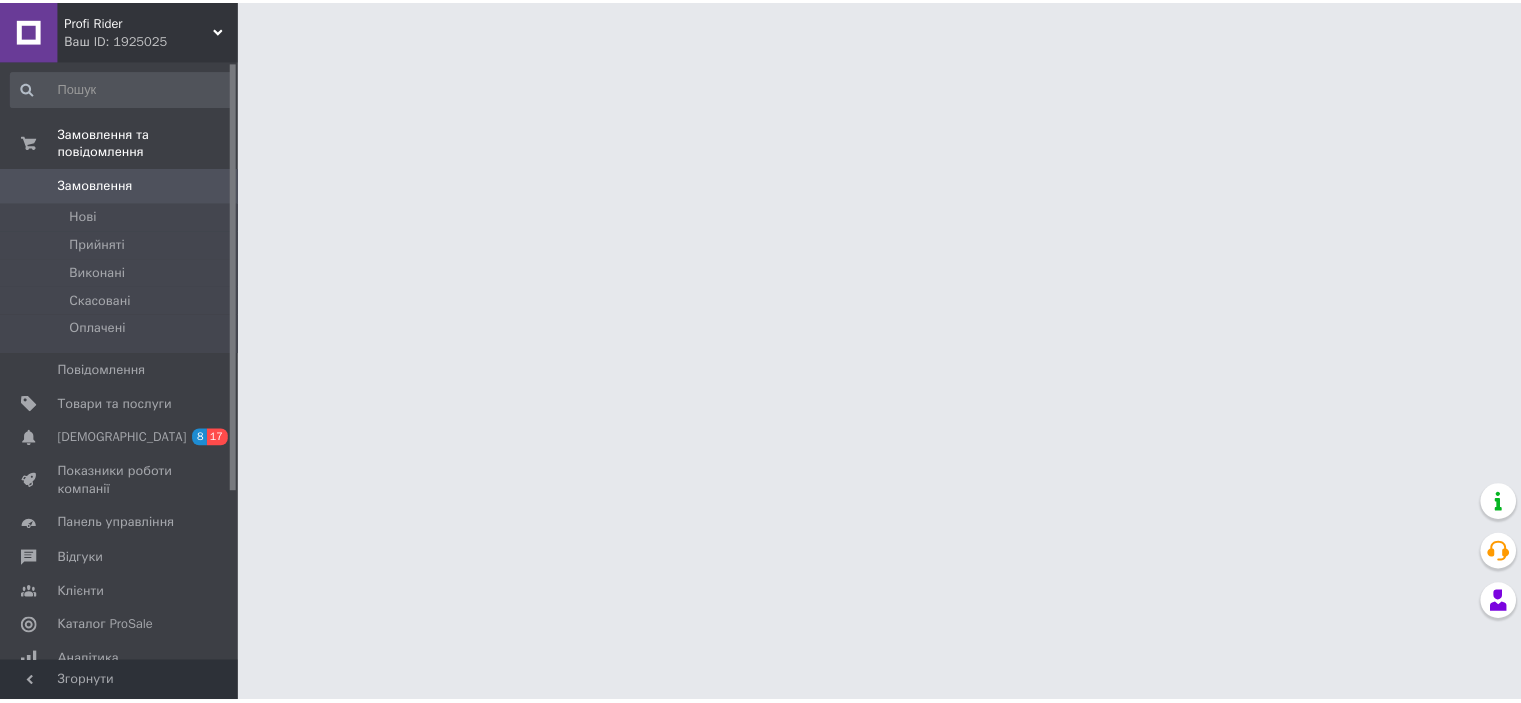 scroll, scrollTop: 0, scrollLeft: 0, axis: both 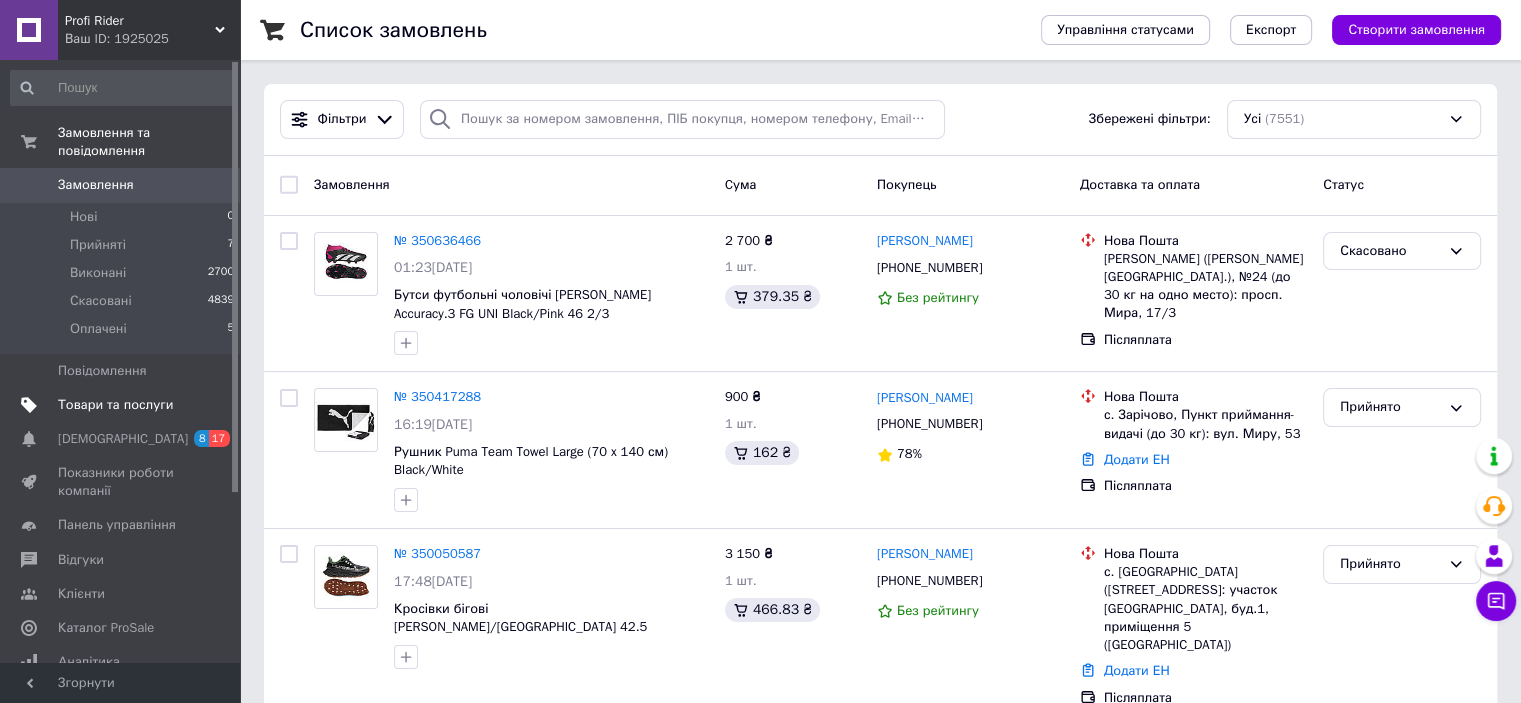 click on "Товари та послуги" at bounding box center [115, 405] 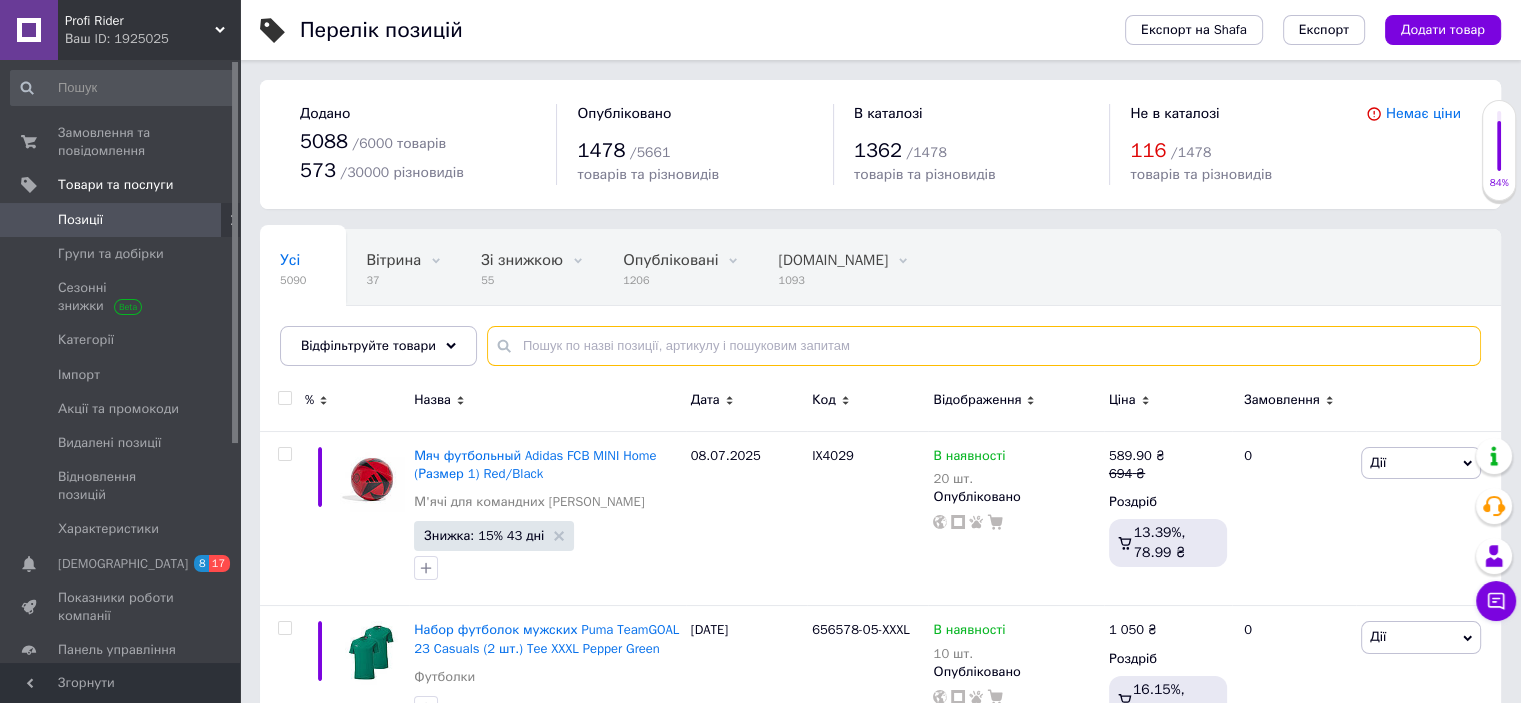 click at bounding box center (984, 346) 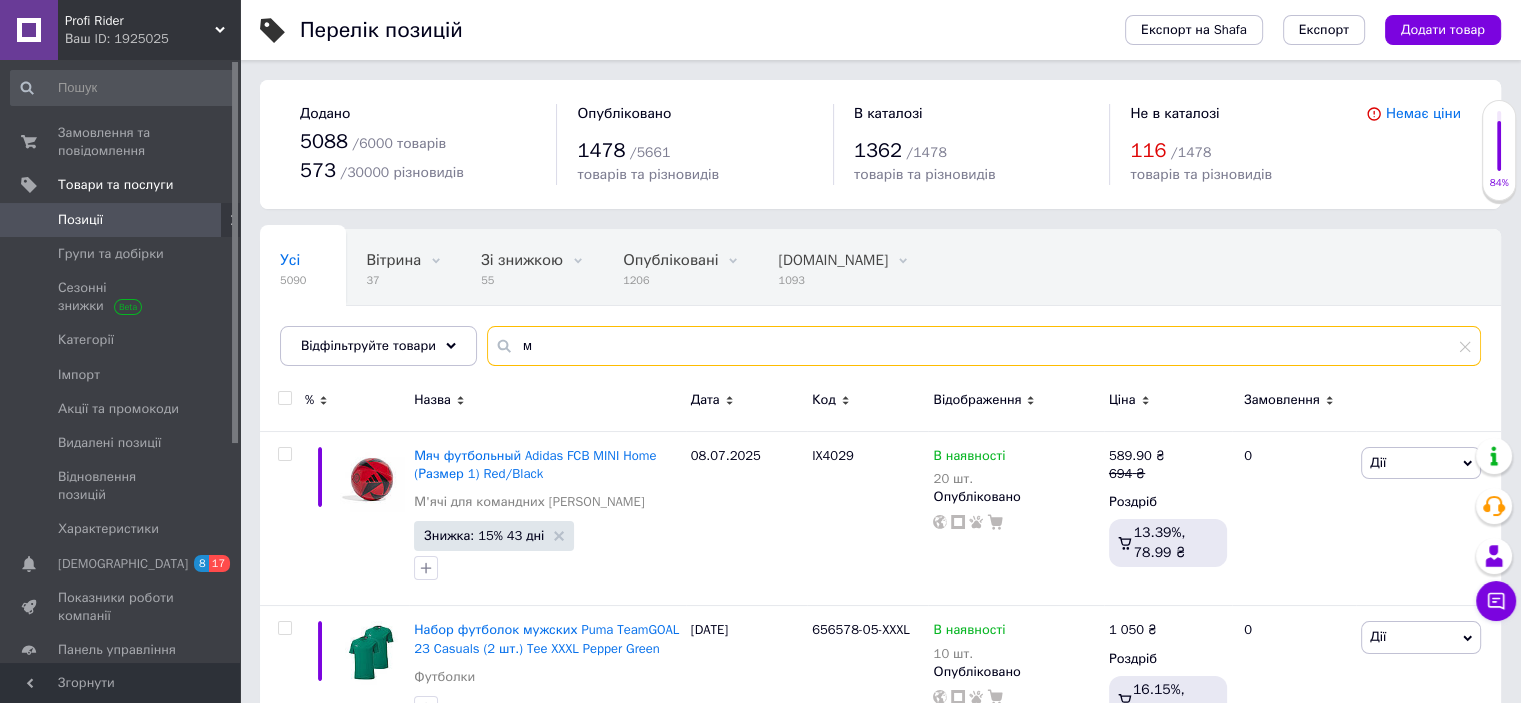 click on "м" at bounding box center [984, 346] 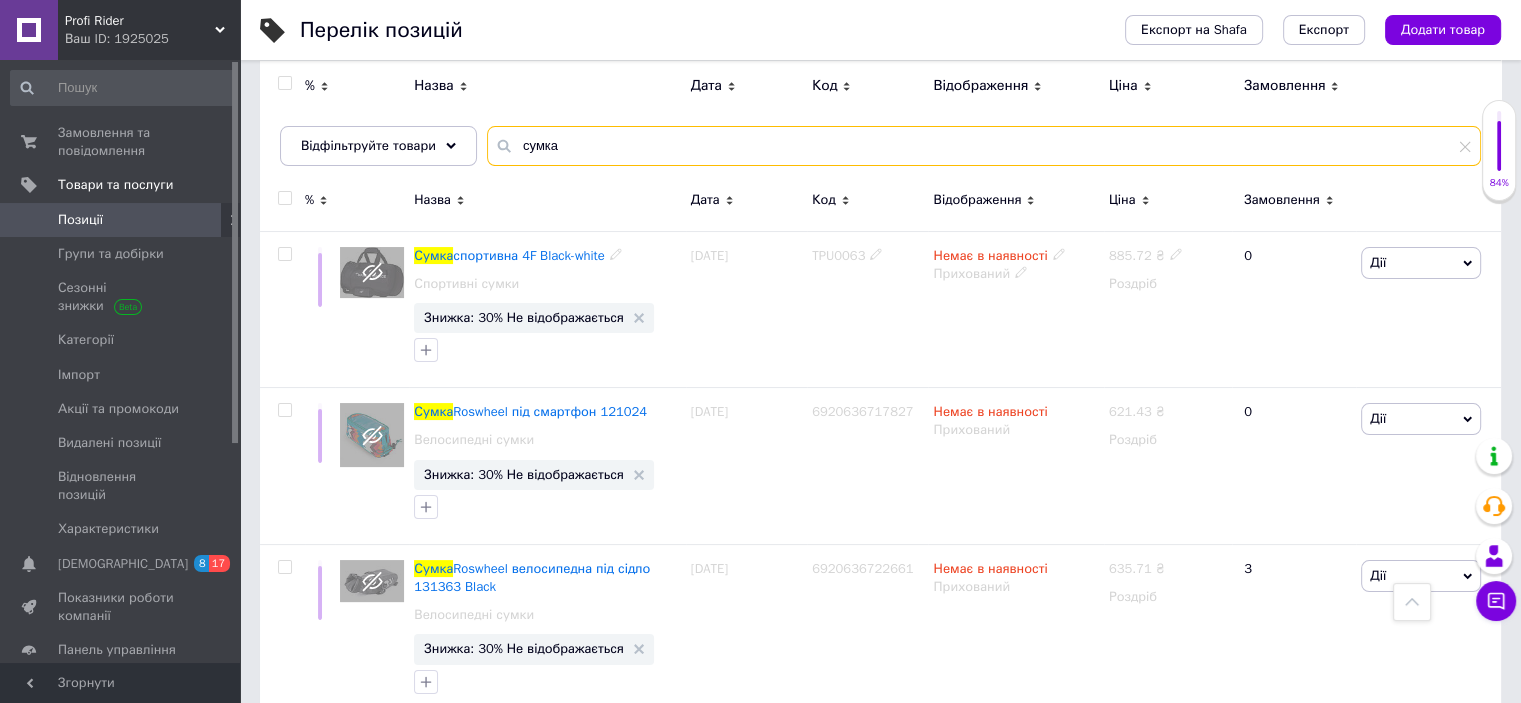 scroll, scrollTop: 0, scrollLeft: 0, axis: both 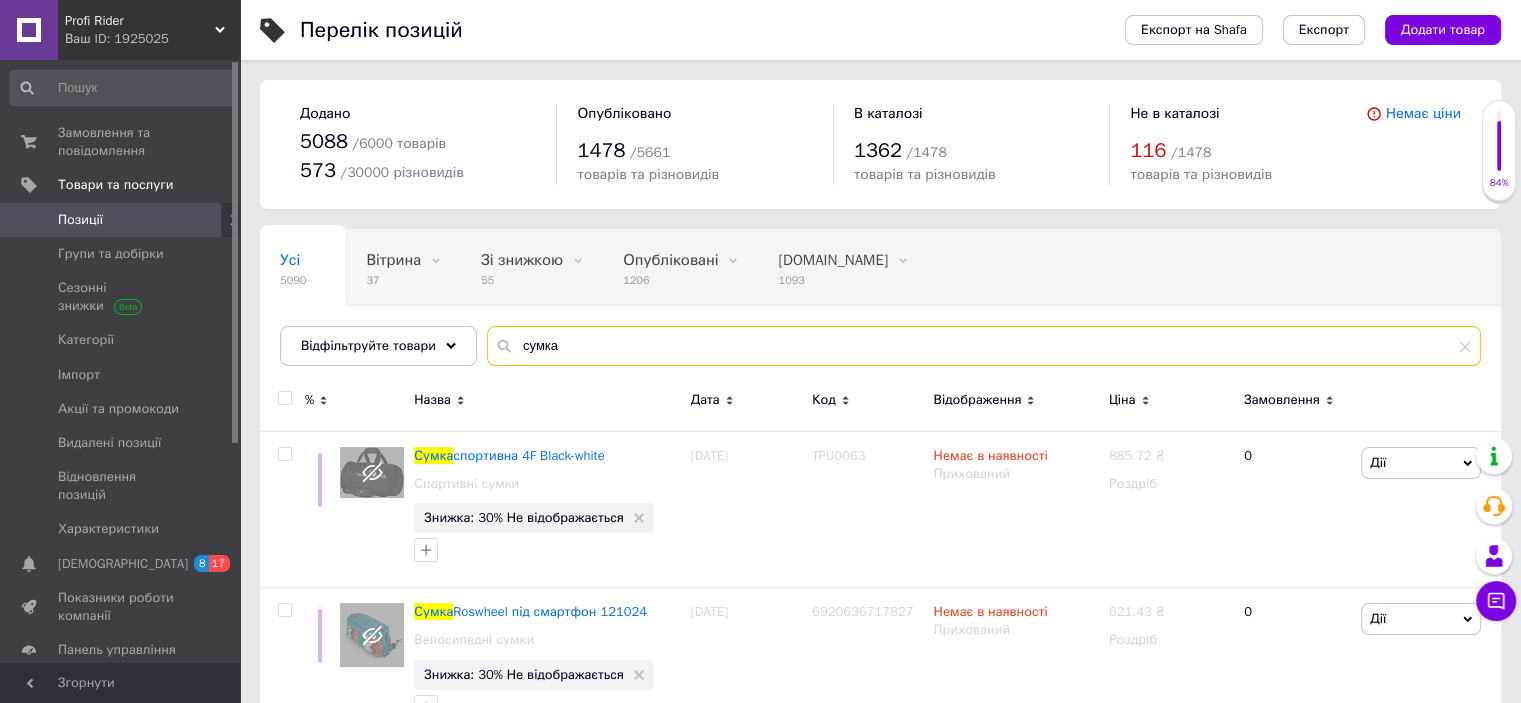 click on "сумка" at bounding box center (984, 346) 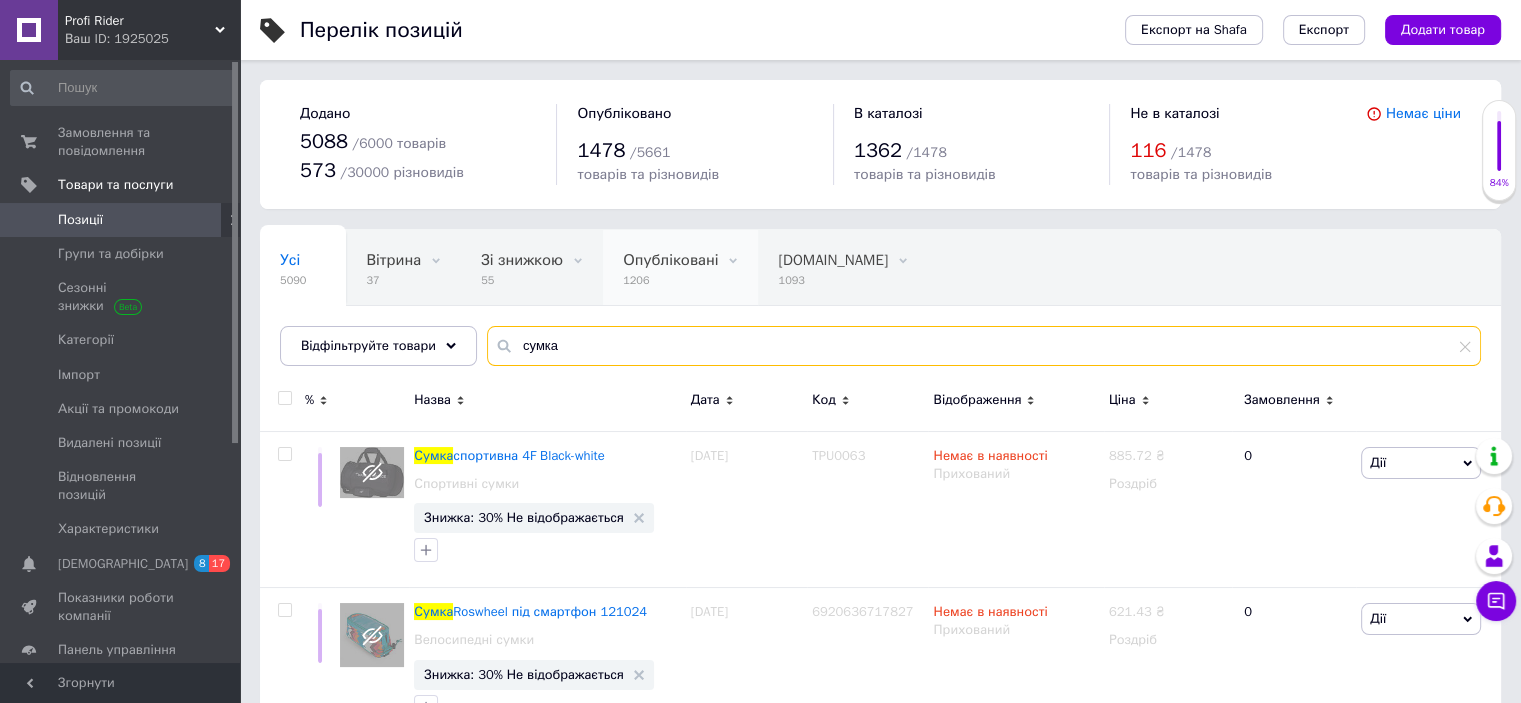 type on "сумка" 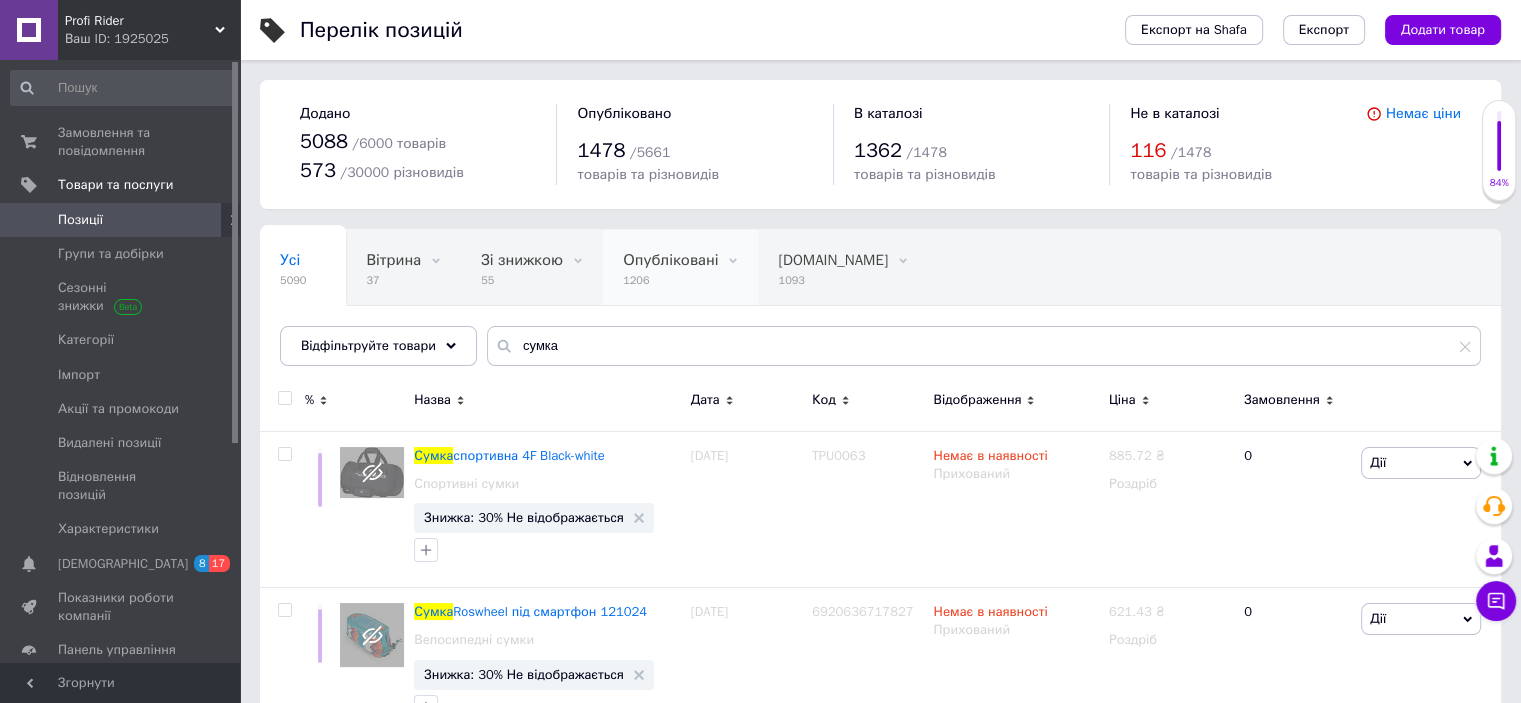 click on "1206" at bounding box center [670, 280] 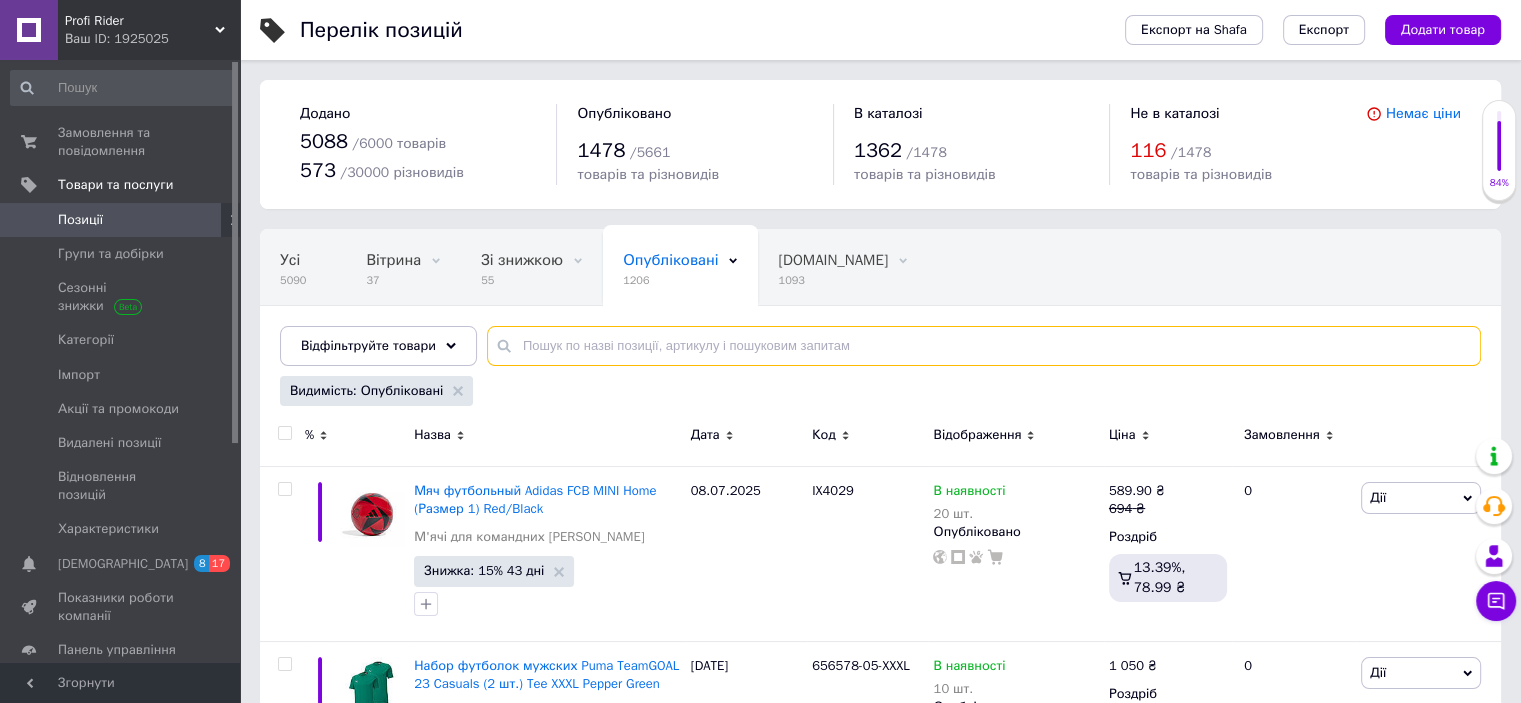 click at bounding box center (984, 346) 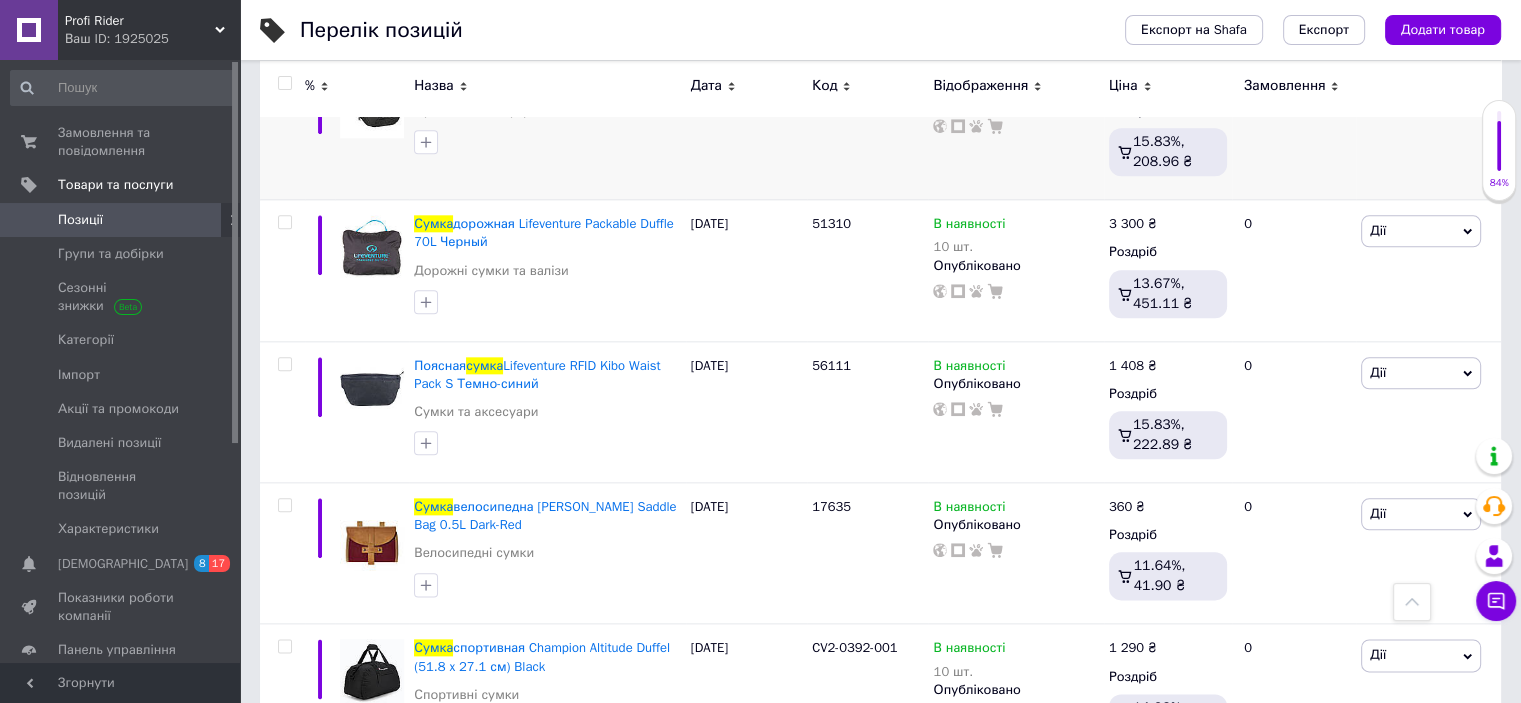 scroll, scrollTop: 2500, scrollLeft: 0, axis: vertical 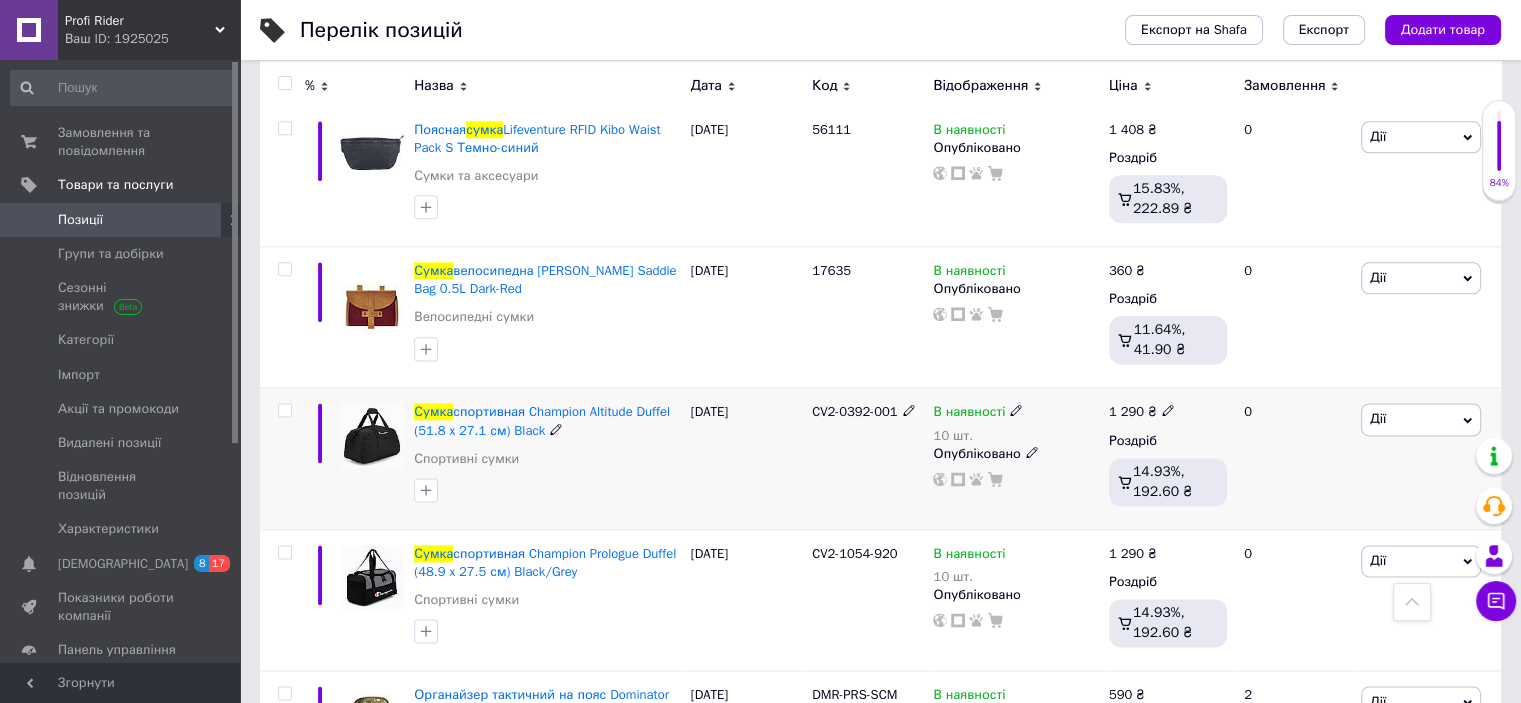 type on "сумка" 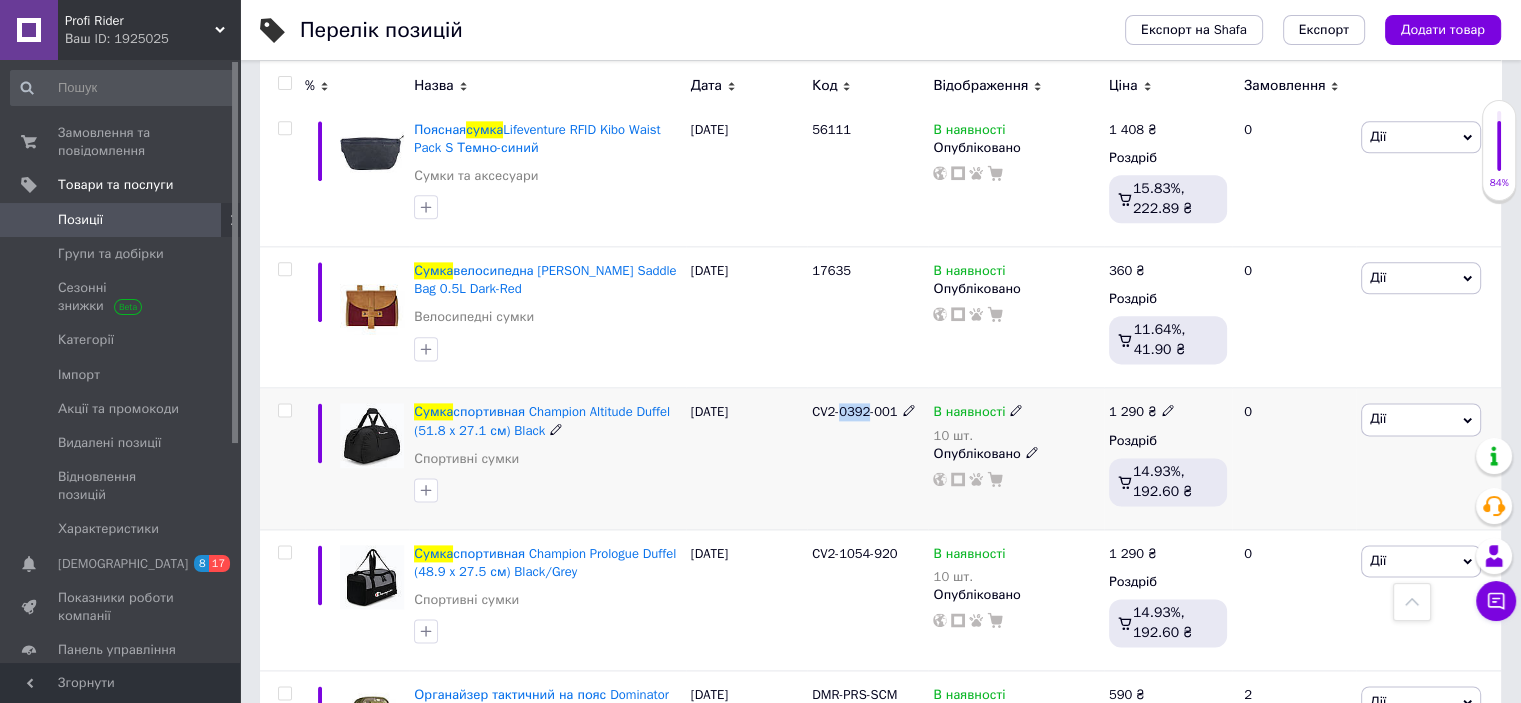 click on "CV2-0392-001" at bounding box center (854, 411) 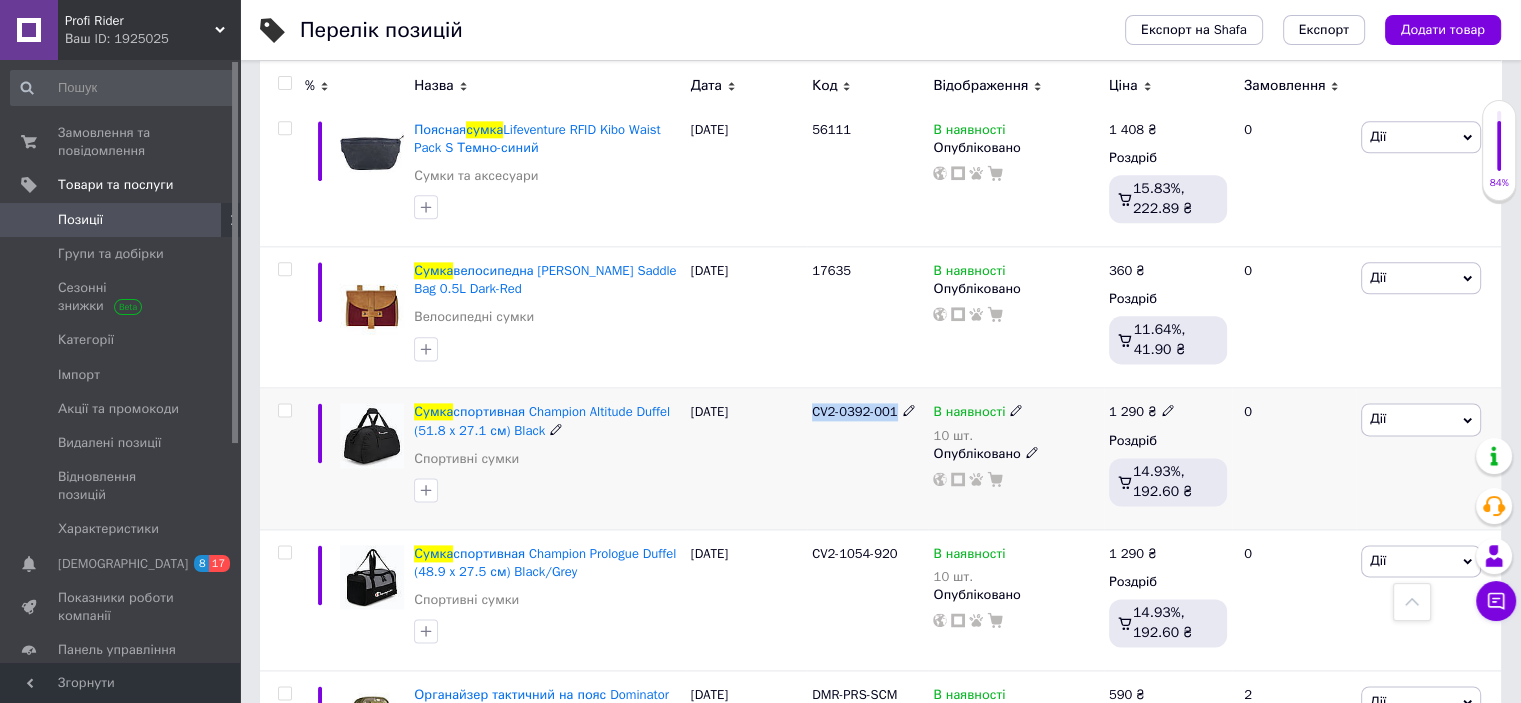 click on "CV2-0392-001" at bounding box center [854, 411] 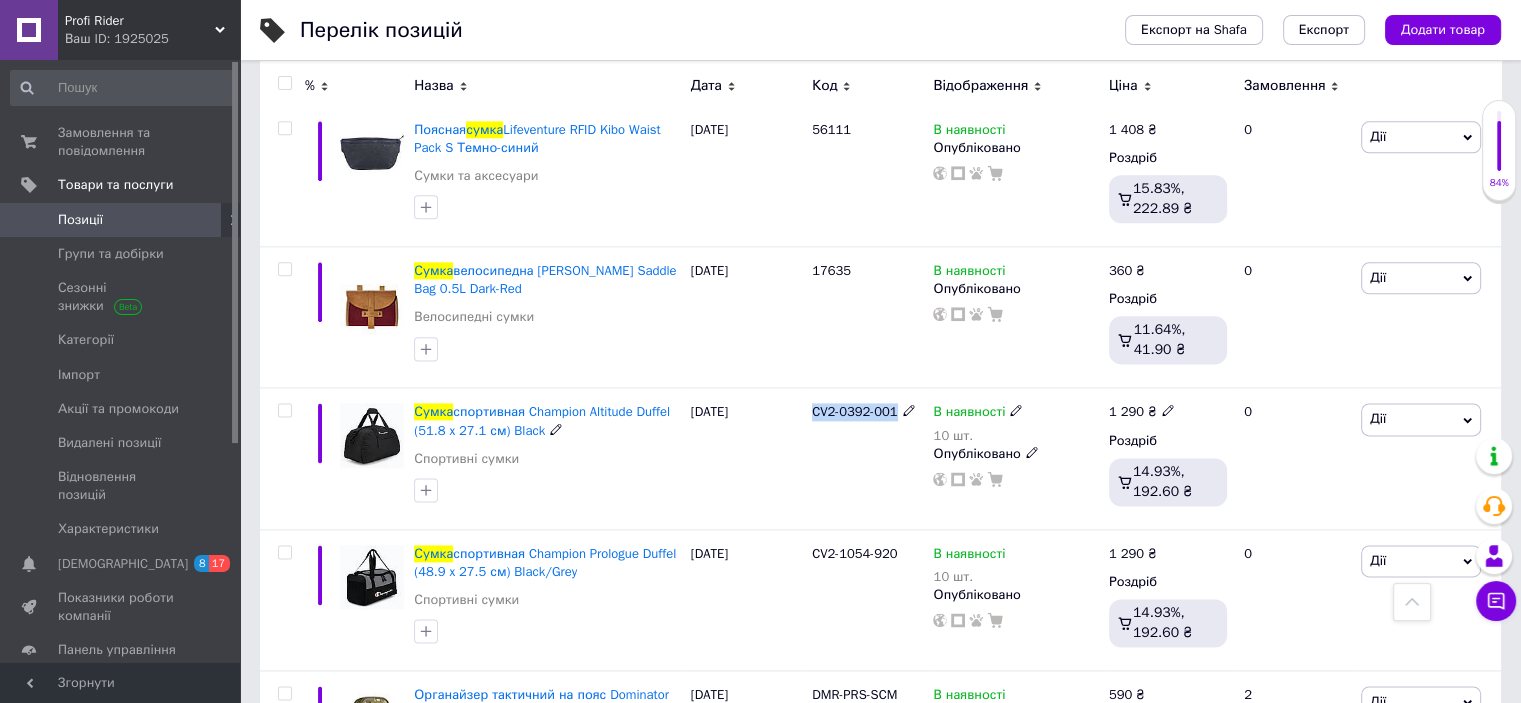 copy on "CV2-0392-001" 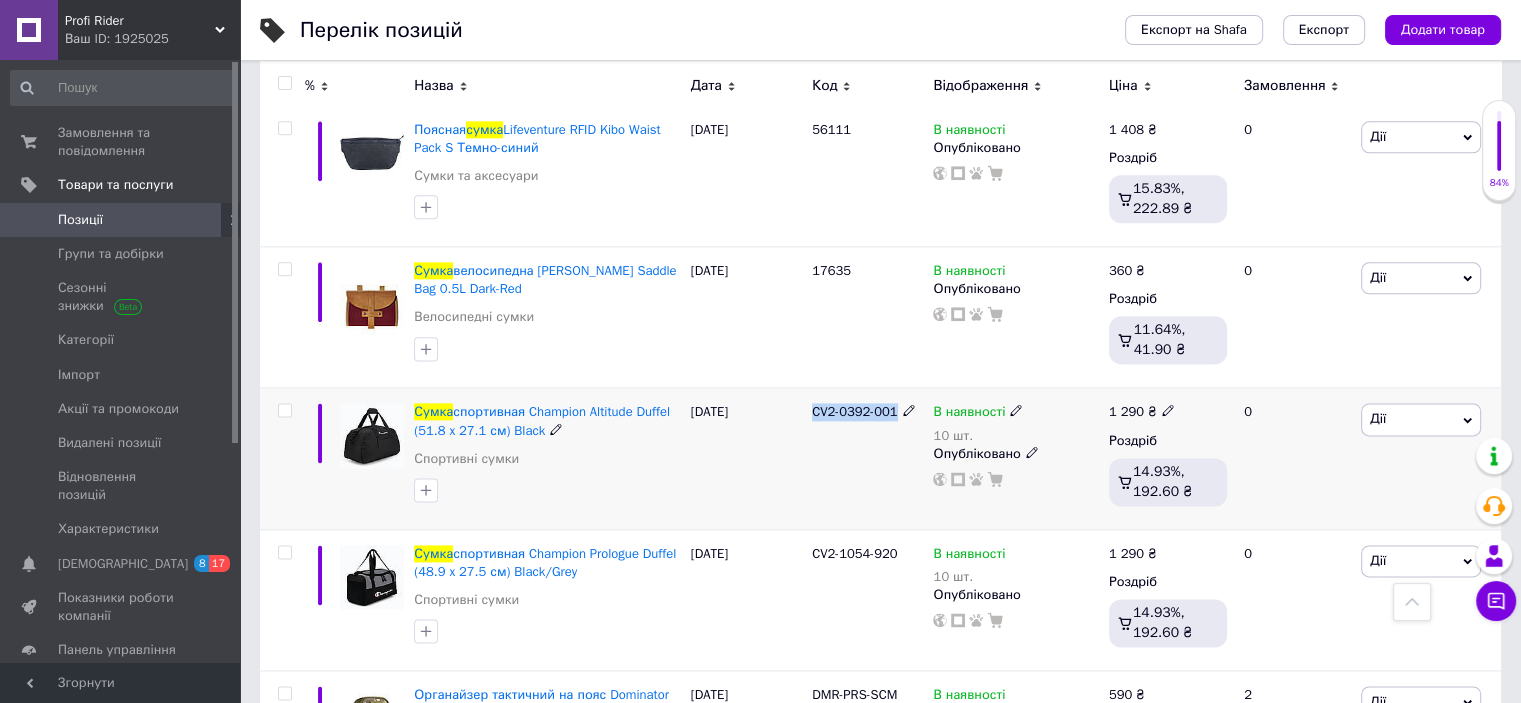 click on "Дії" at bounding box center (1421, 419) 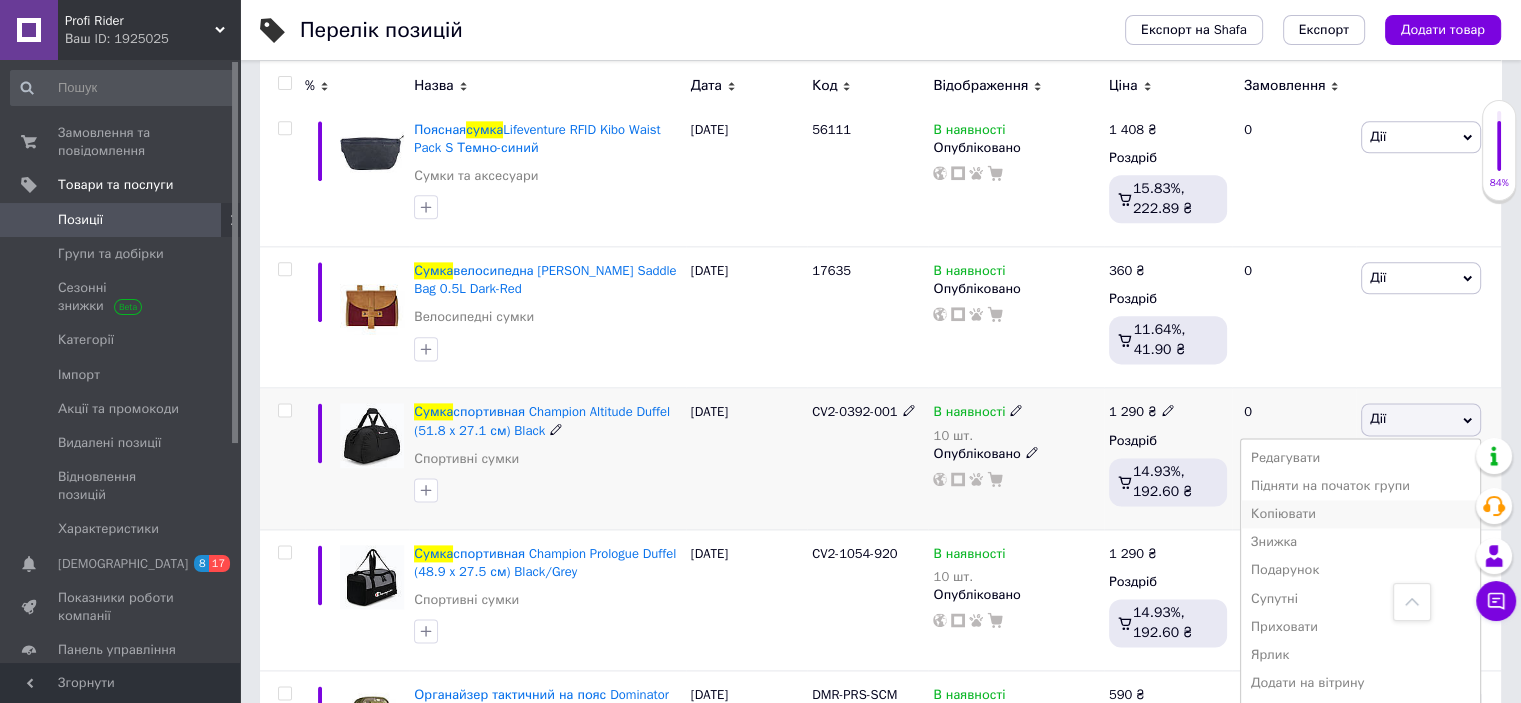 click on "Копіювати" at bounding box center (1360, 514) 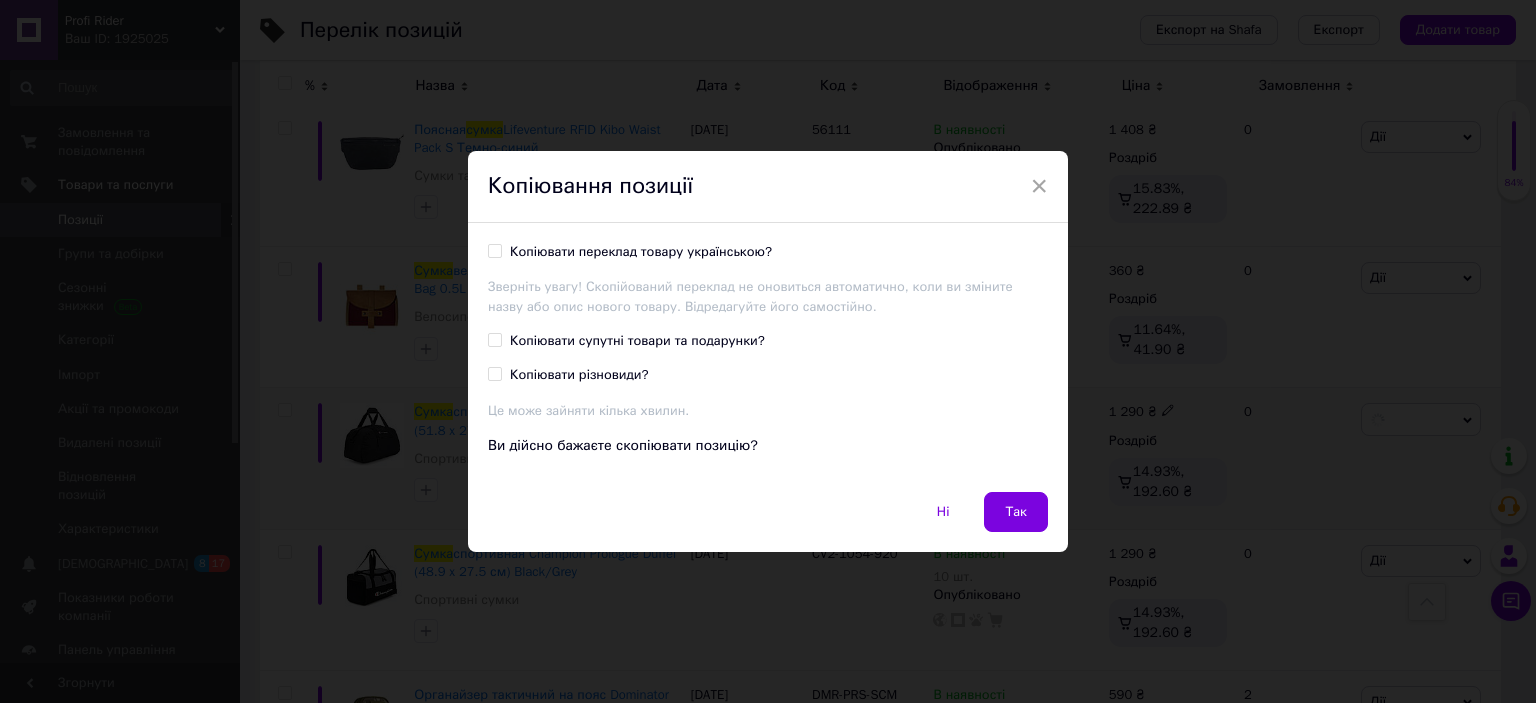 click on "Копіювати переклад товару українською?" at bounding box center [641, 252] 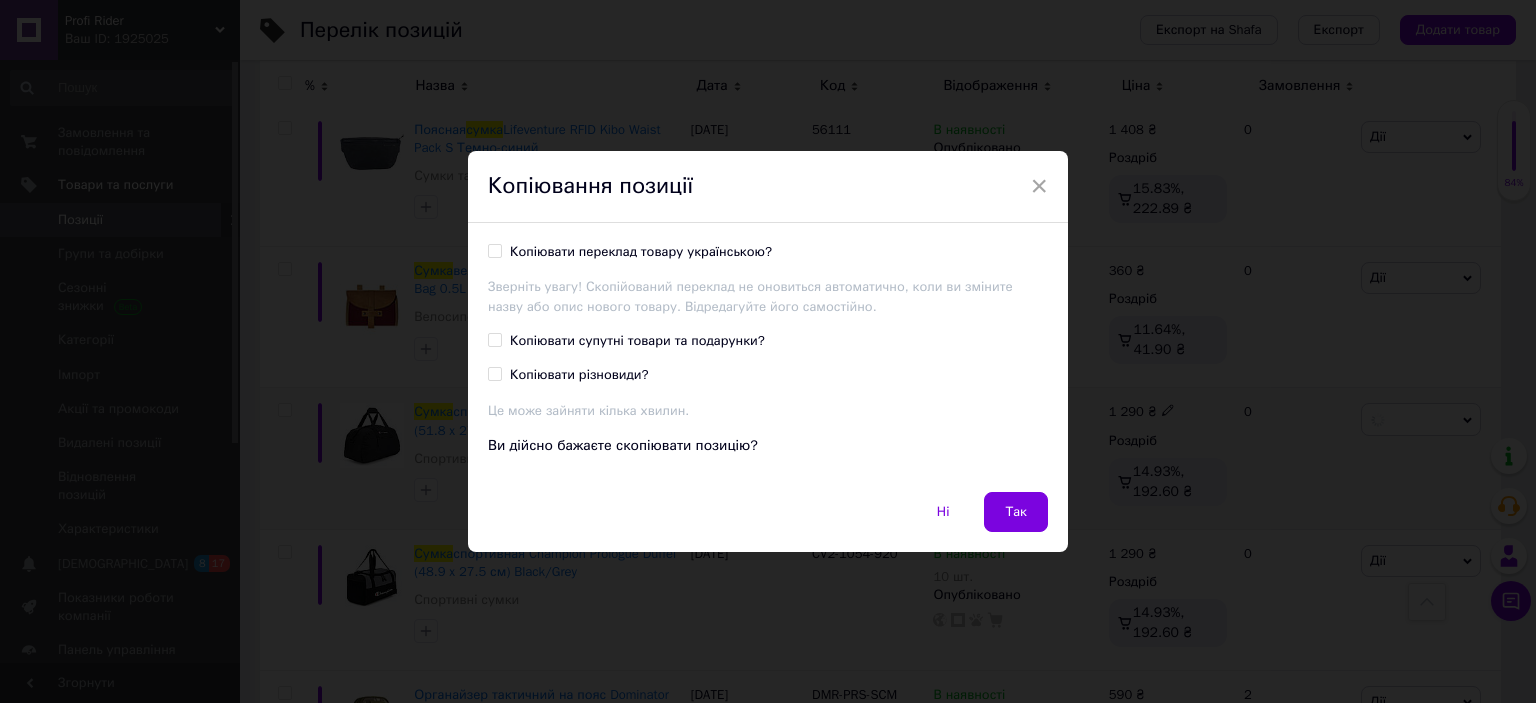 click on "Копіювати переклад товару українською?" at bounding box center (494, 250) 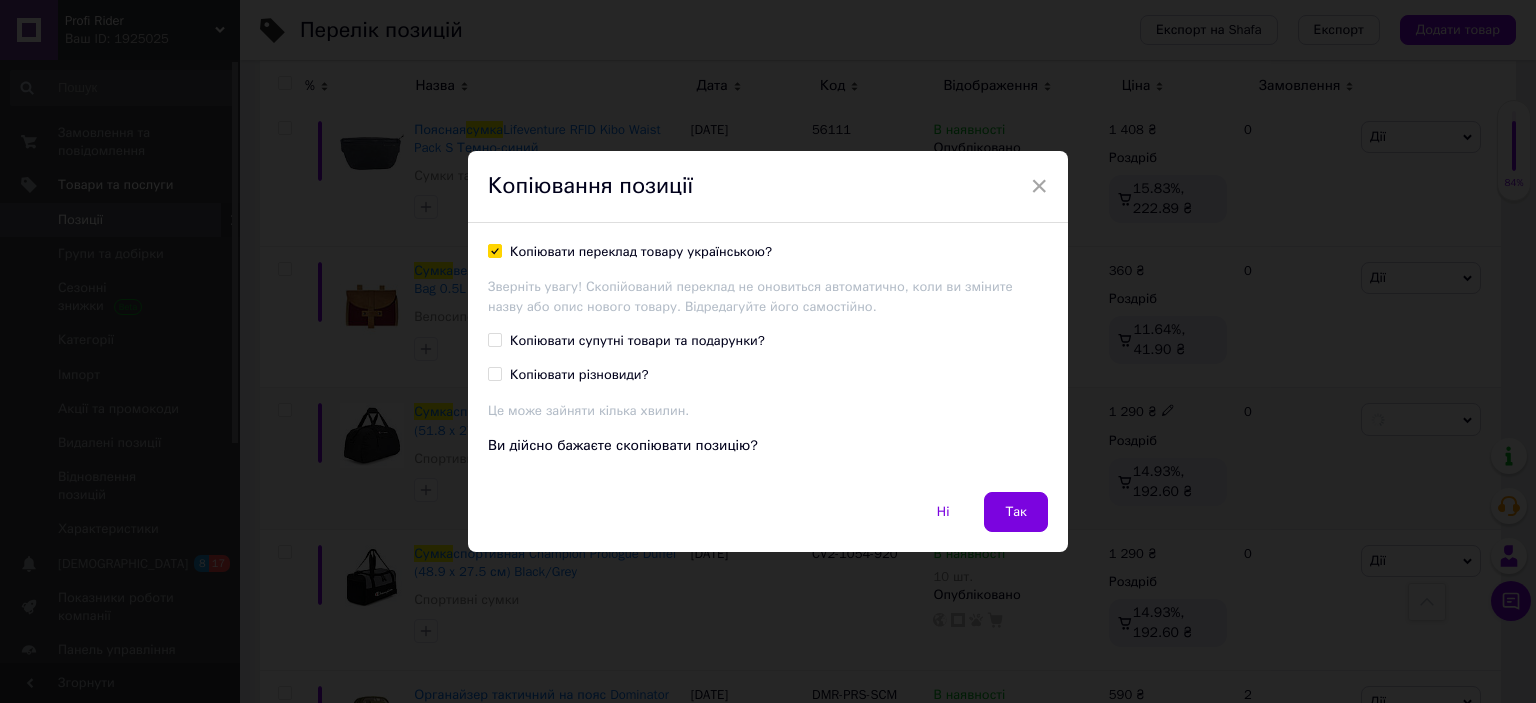checkbox on "true" 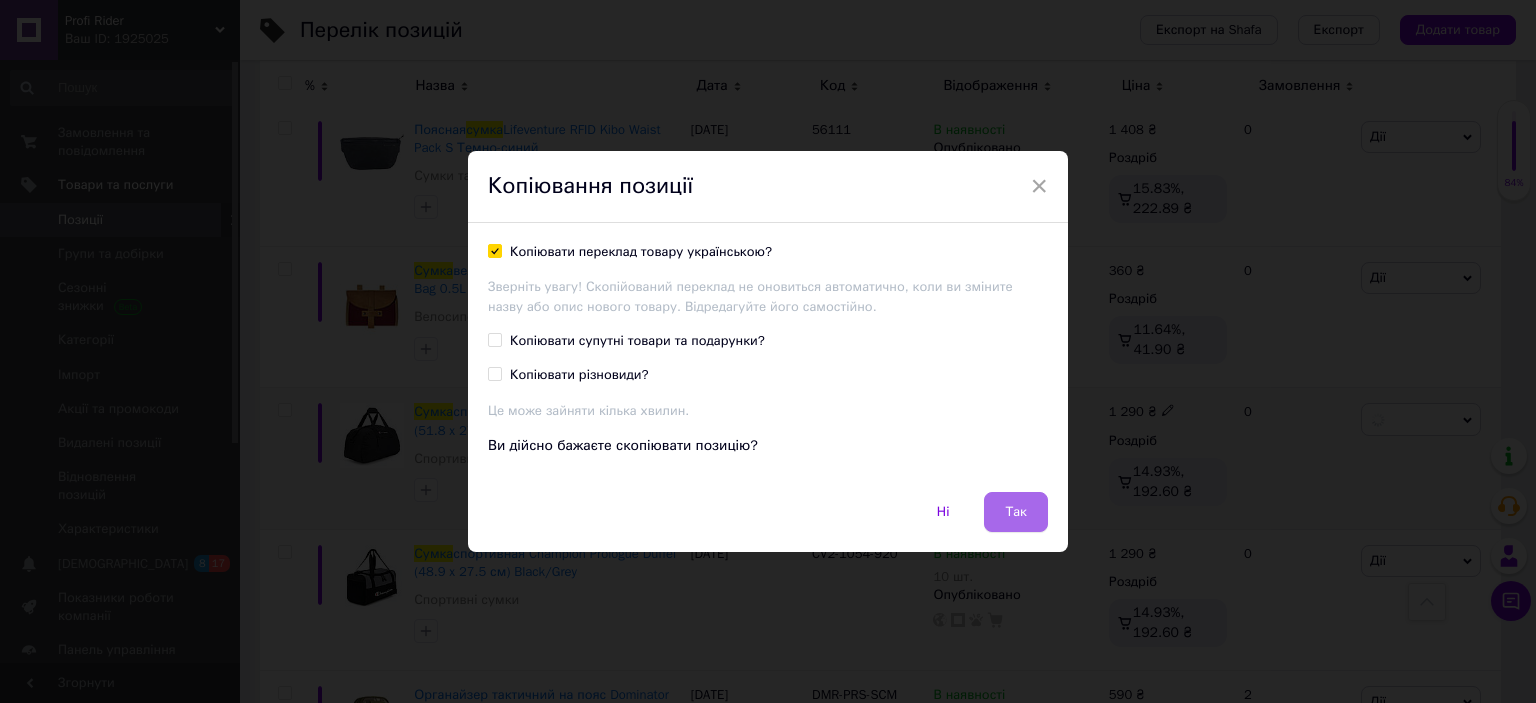 click on "Так" at bounding box center (1016, 512) 